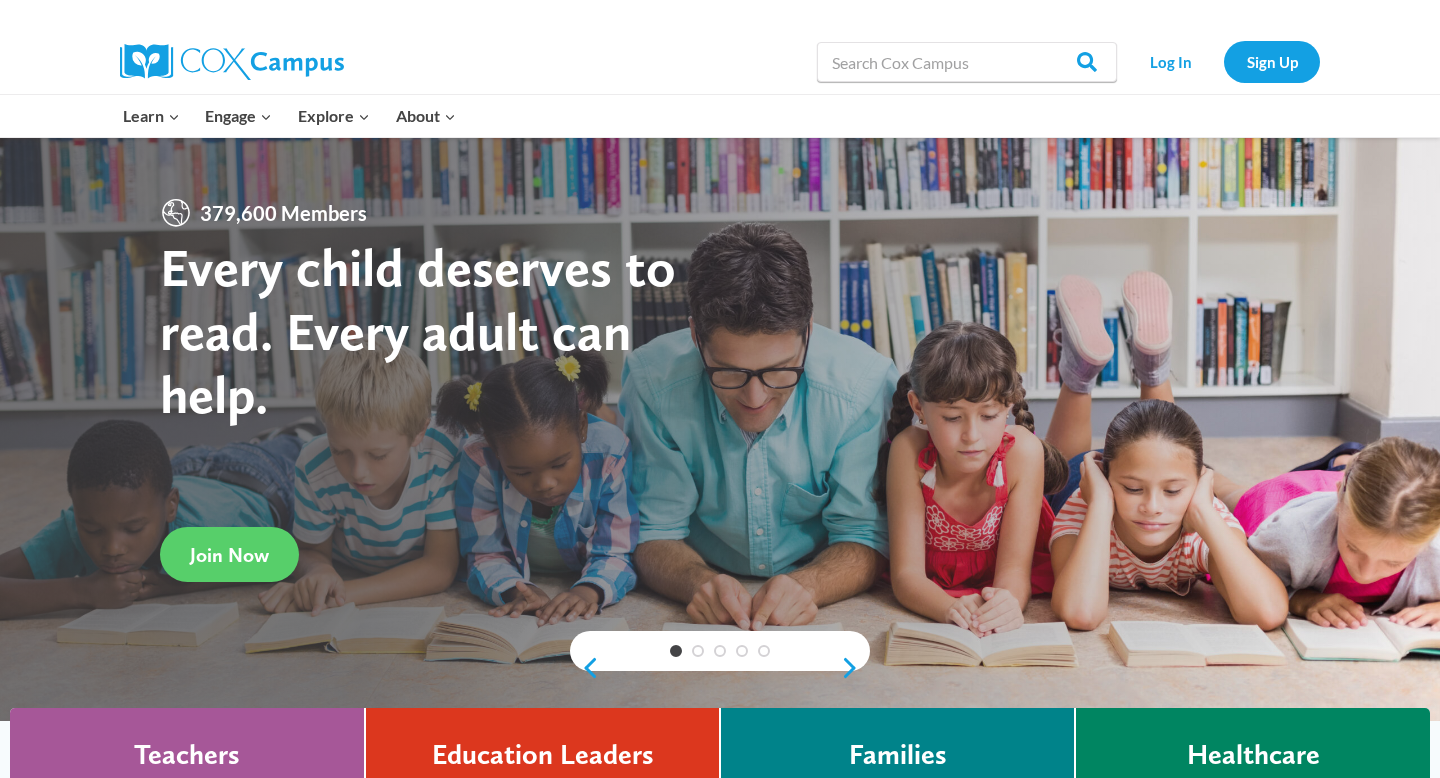 scroll, scrollTop: 0, scrollLeft: 0, axis: both 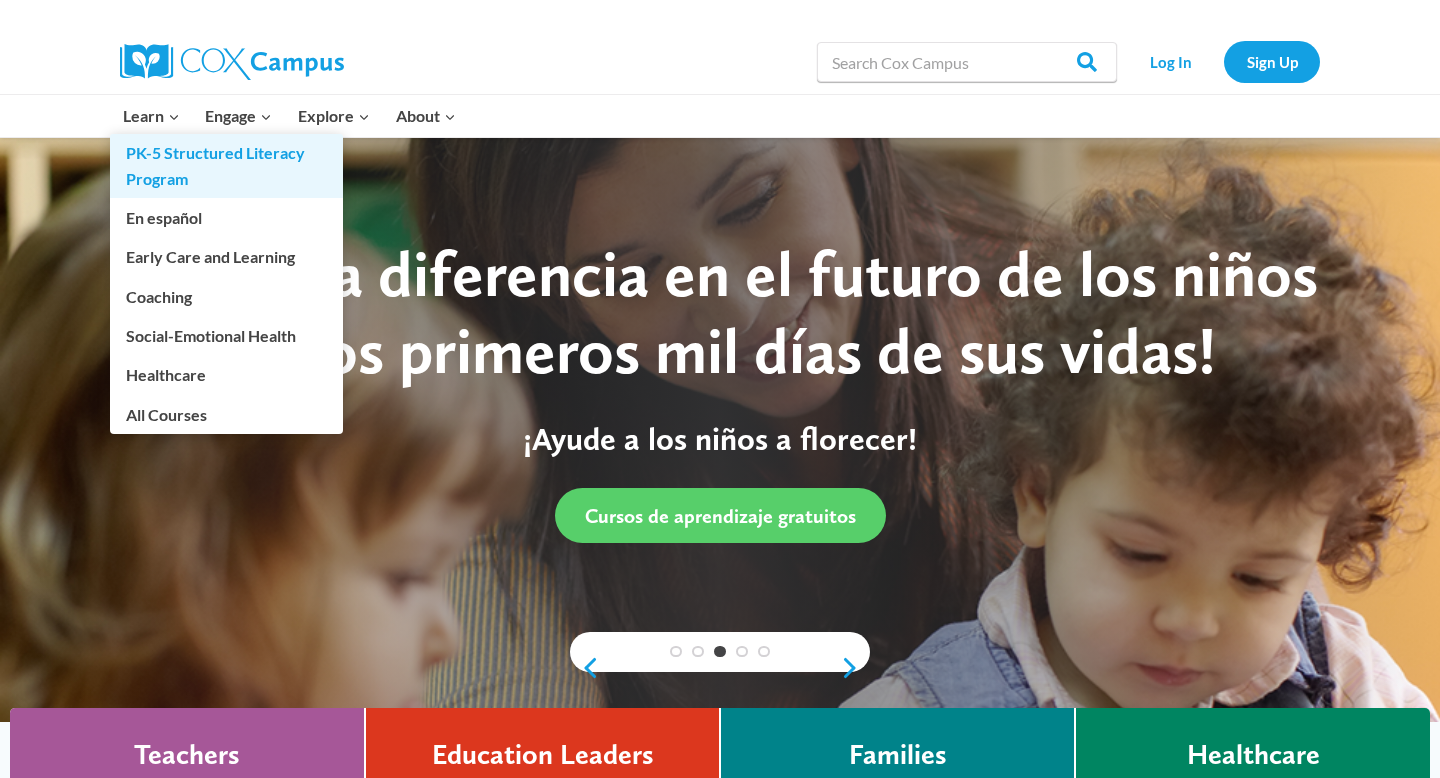 click on "PK-5 Structured Literacy Program" at bounding box center (226, 166) 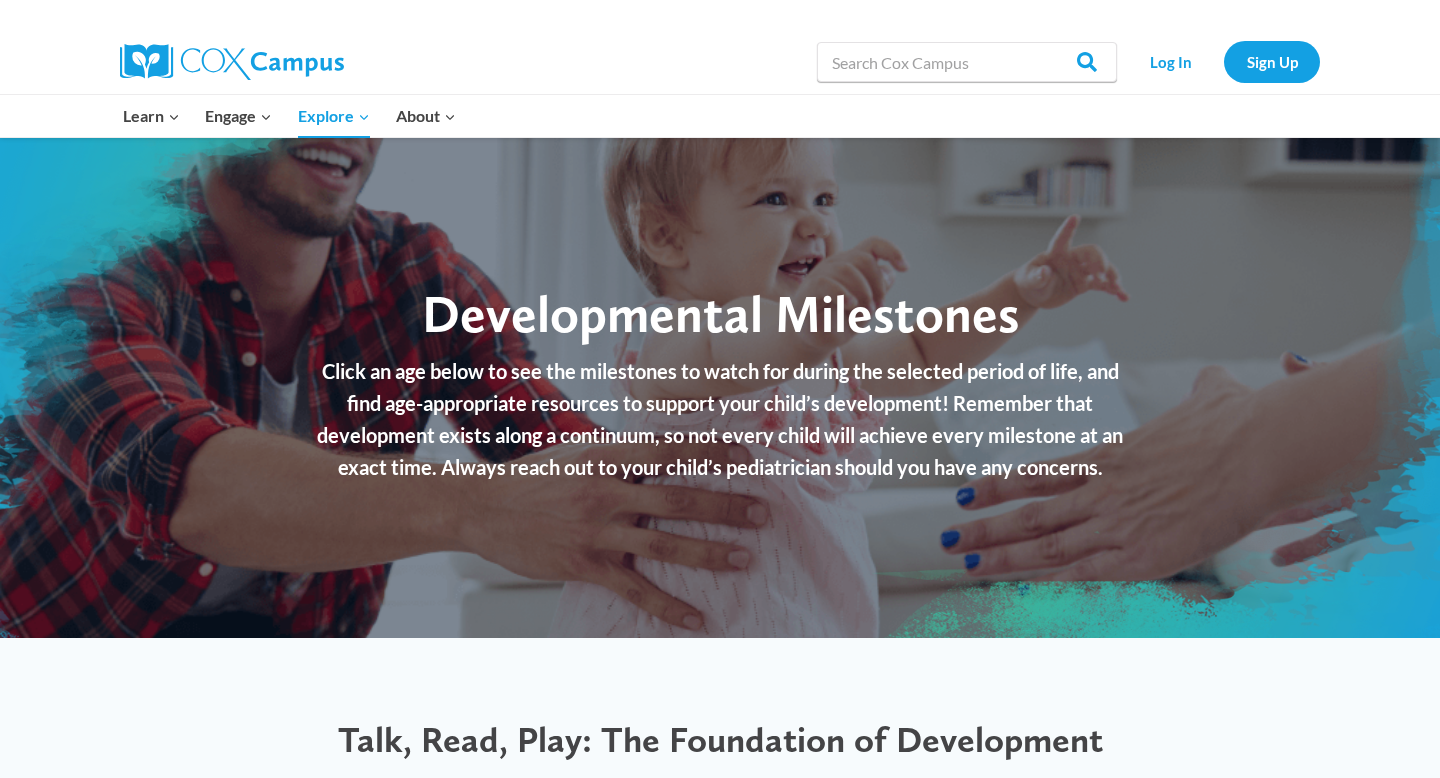 scroll, scrollTop: 0, scrollLeft: 0, axis: both 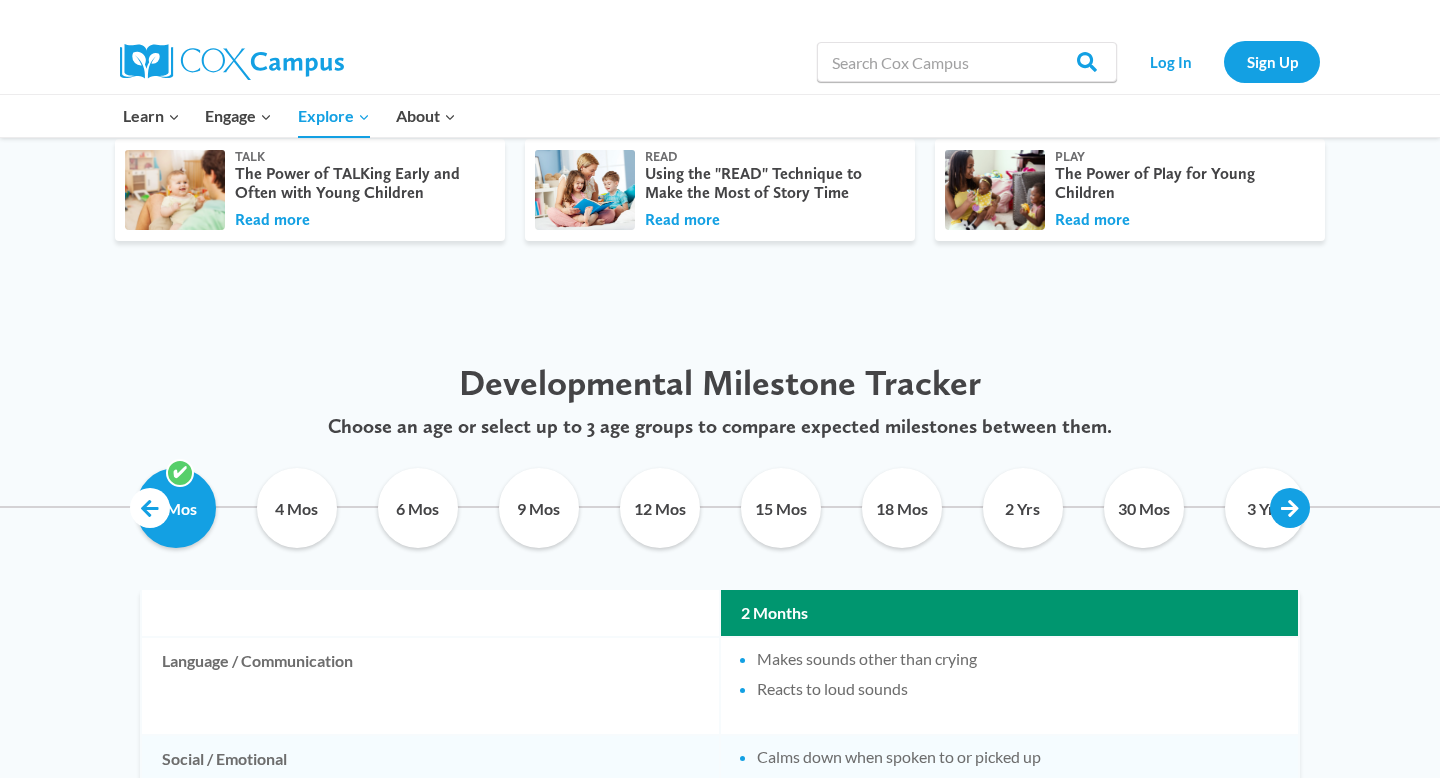 click at bounding box center (1290, 508) 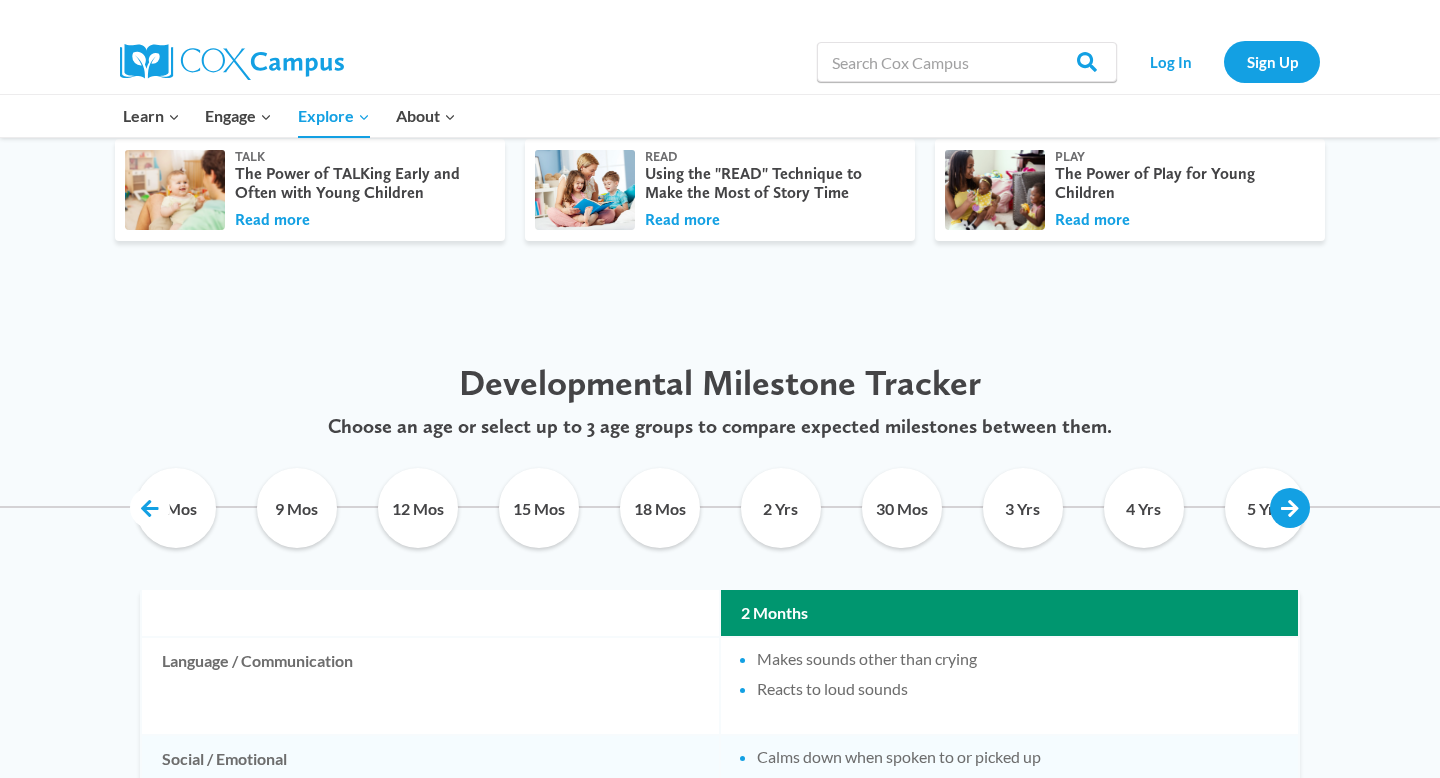 click at bounding box center (1290, 508) 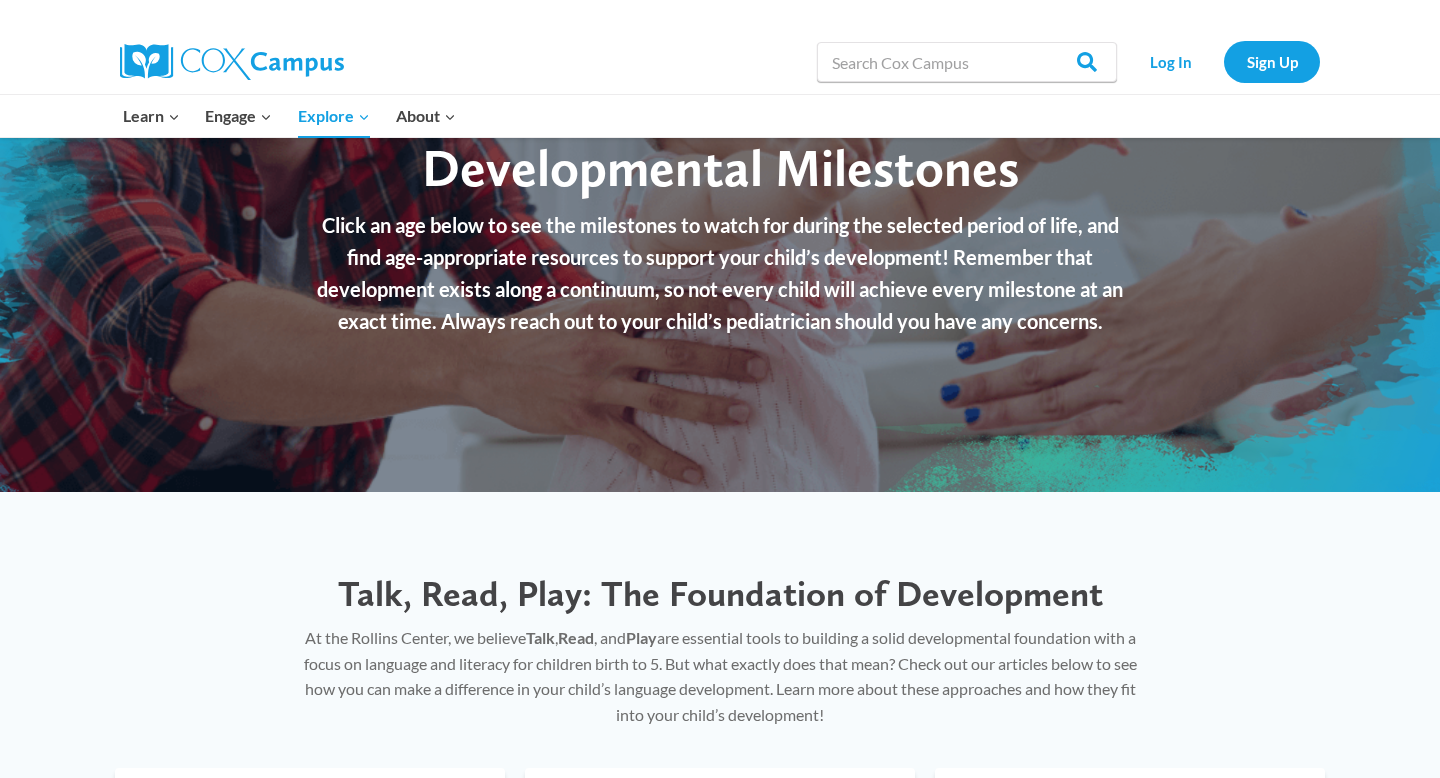 scroll, scrollTop: 0, scrollLeft: 0, axis: both 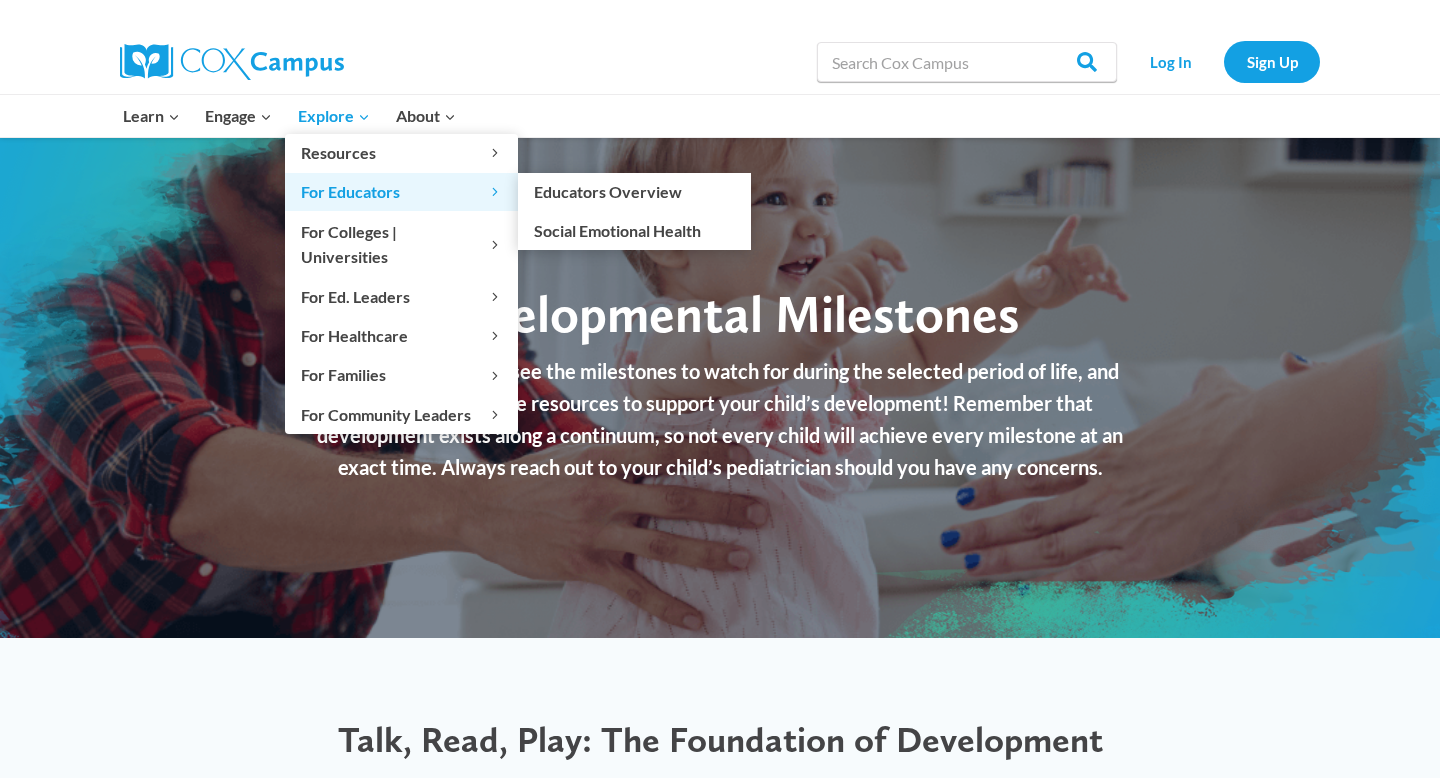 click on "For Educators Expand" at bounding box center (401, 192) 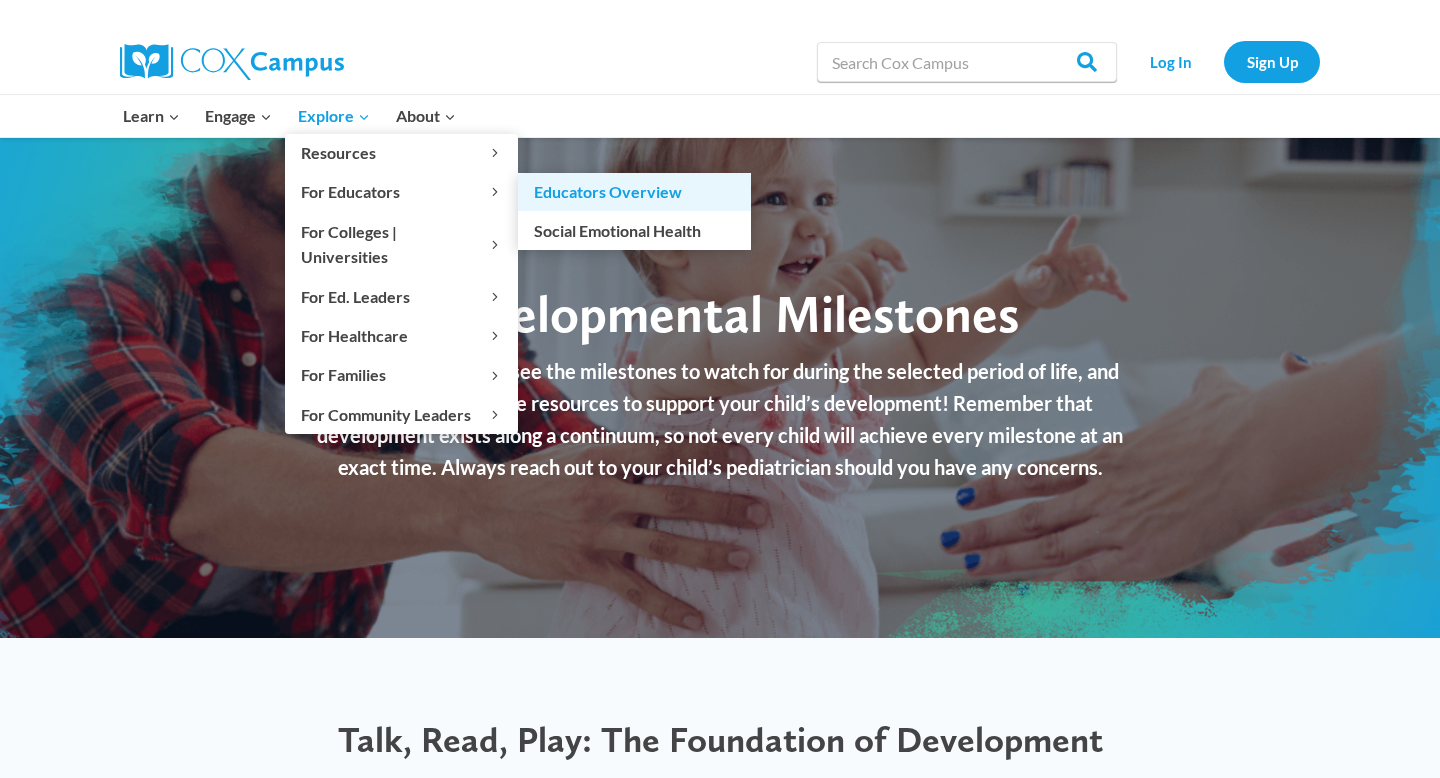 click on "Educators Overview" at bounding box center [634, 192] 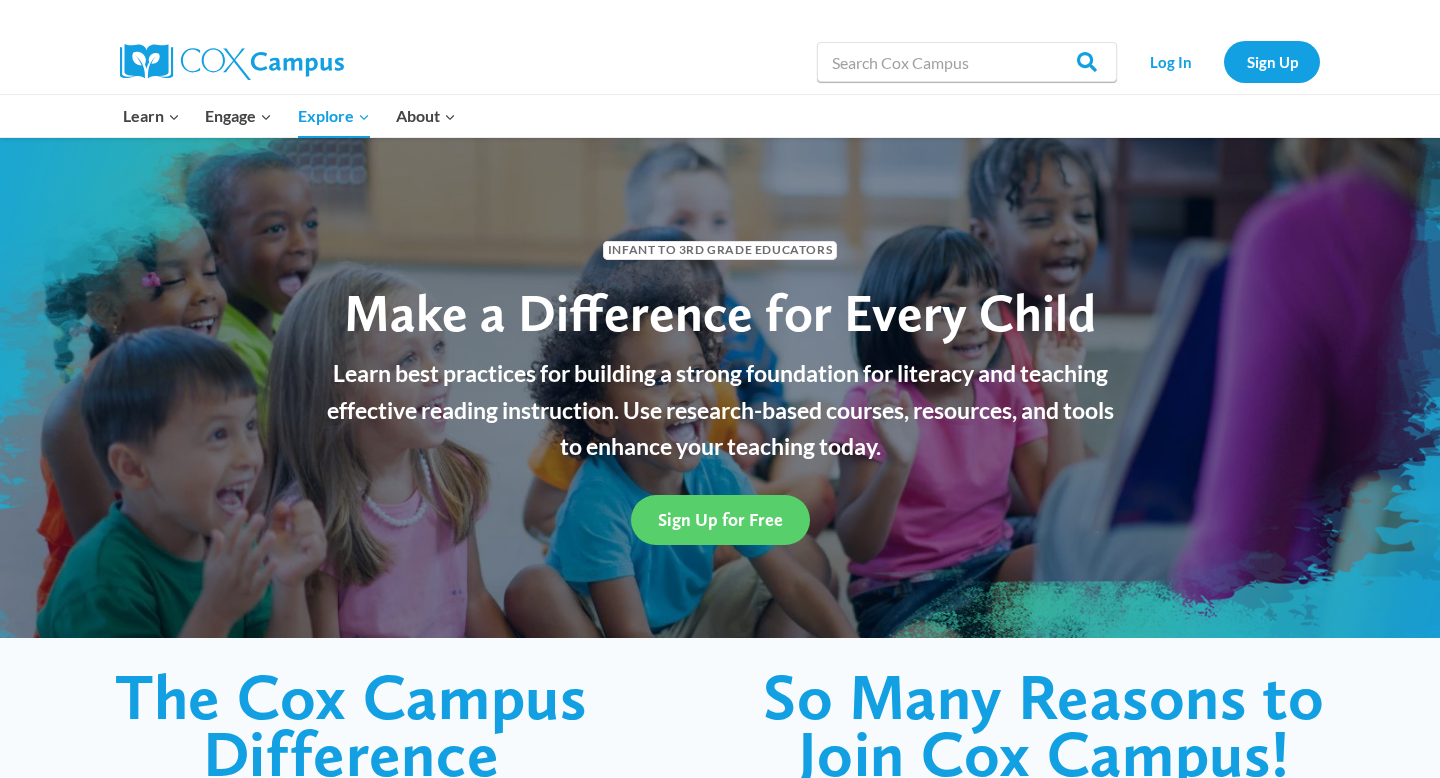 scroll, scrollTop: 0, scrollLeft: 0, axis: both 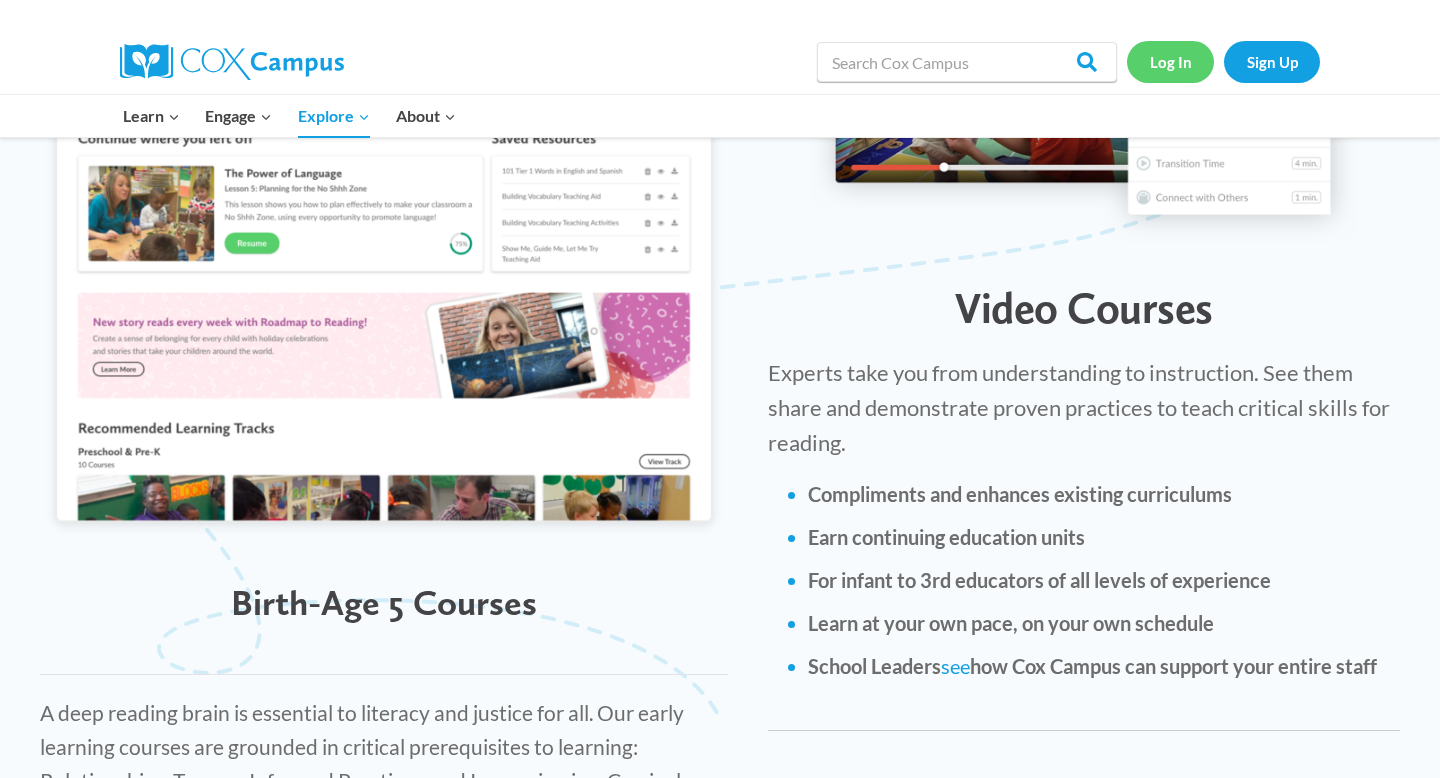 click on "Log In" at bounding box center [1170, 61] 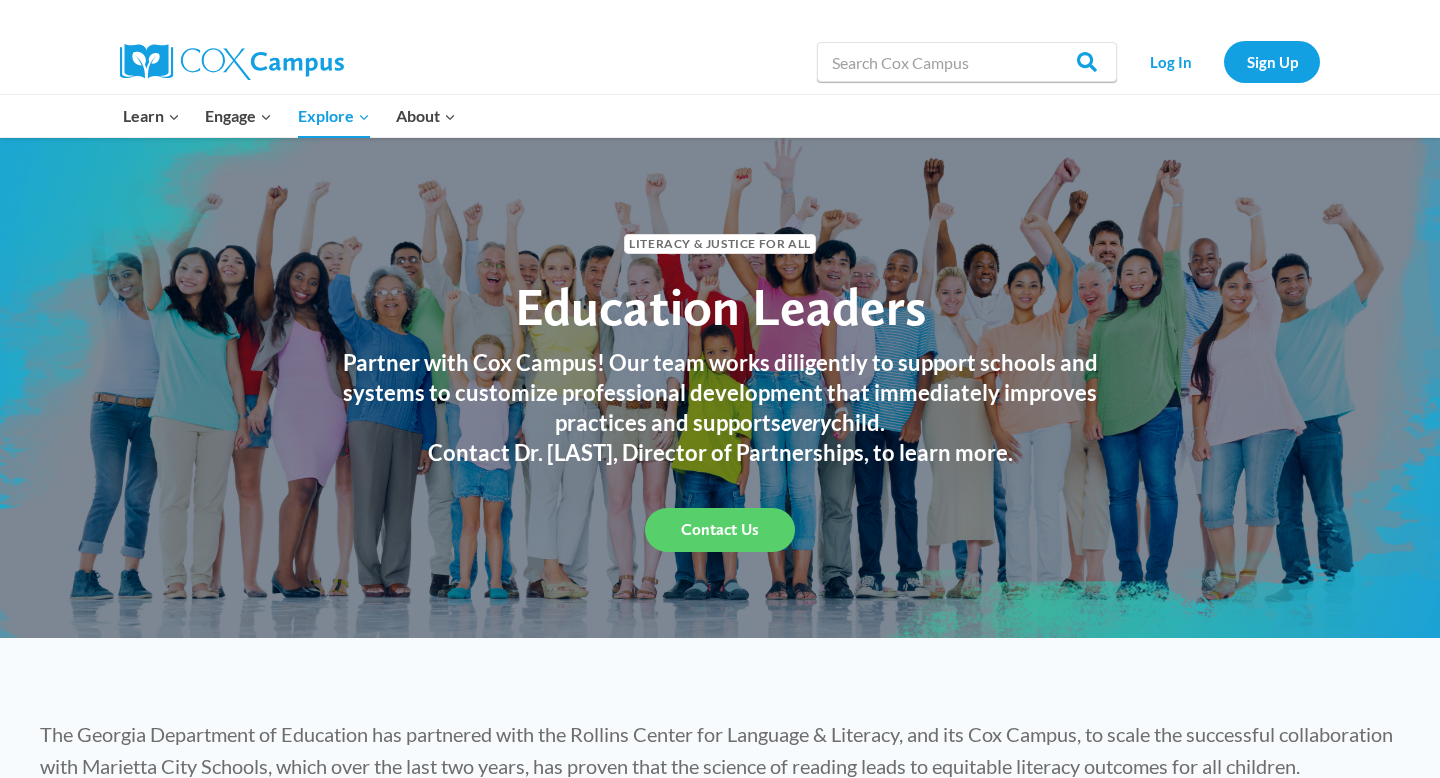 scroll, scrollTop: 547, scrollLeft: 0, axis: vertical 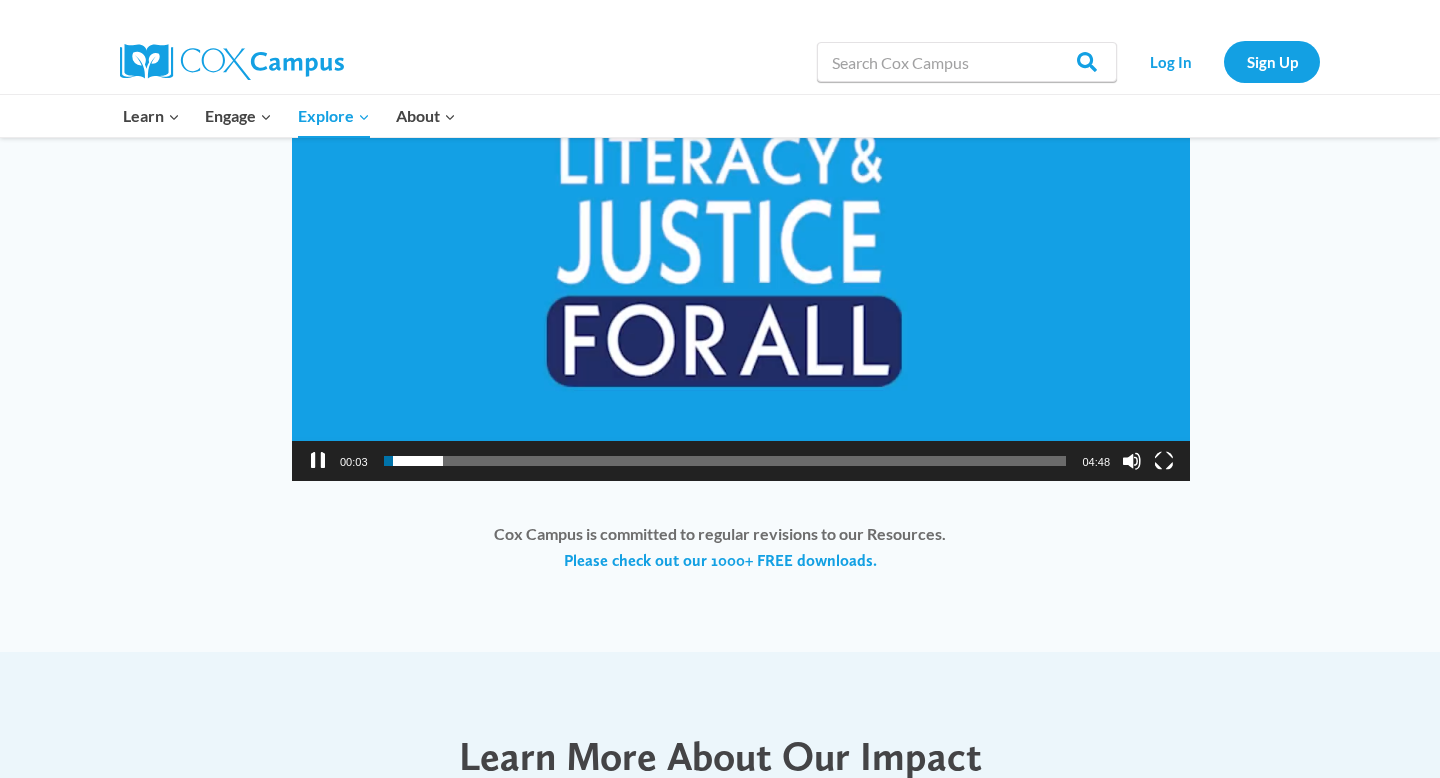 click on "https://coxcampus.org/wp-content/uploads/2024/01/videoplayback-3.mp4" at bounding box center (741, 228) 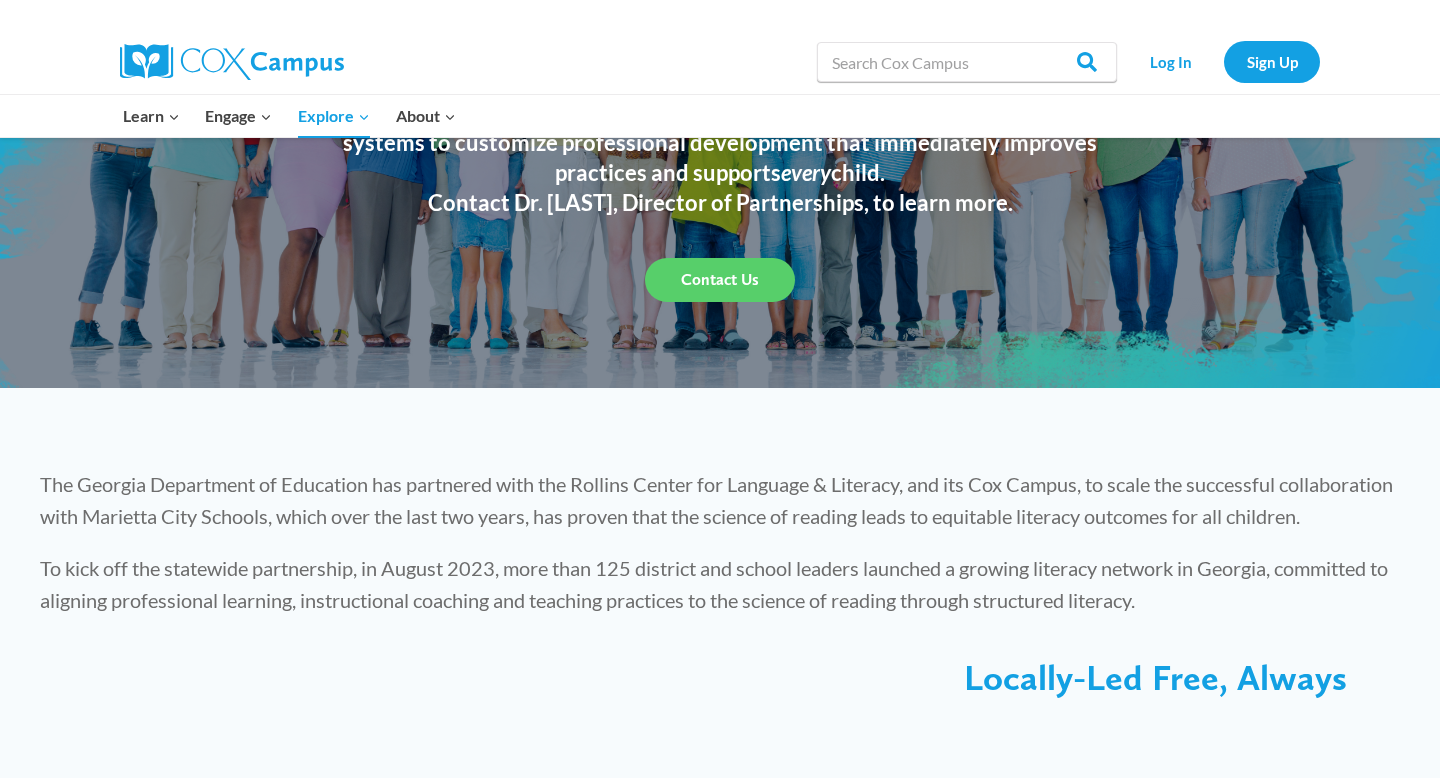 scroll, scrollTop: 0, scrollLeft: 0, axis: both 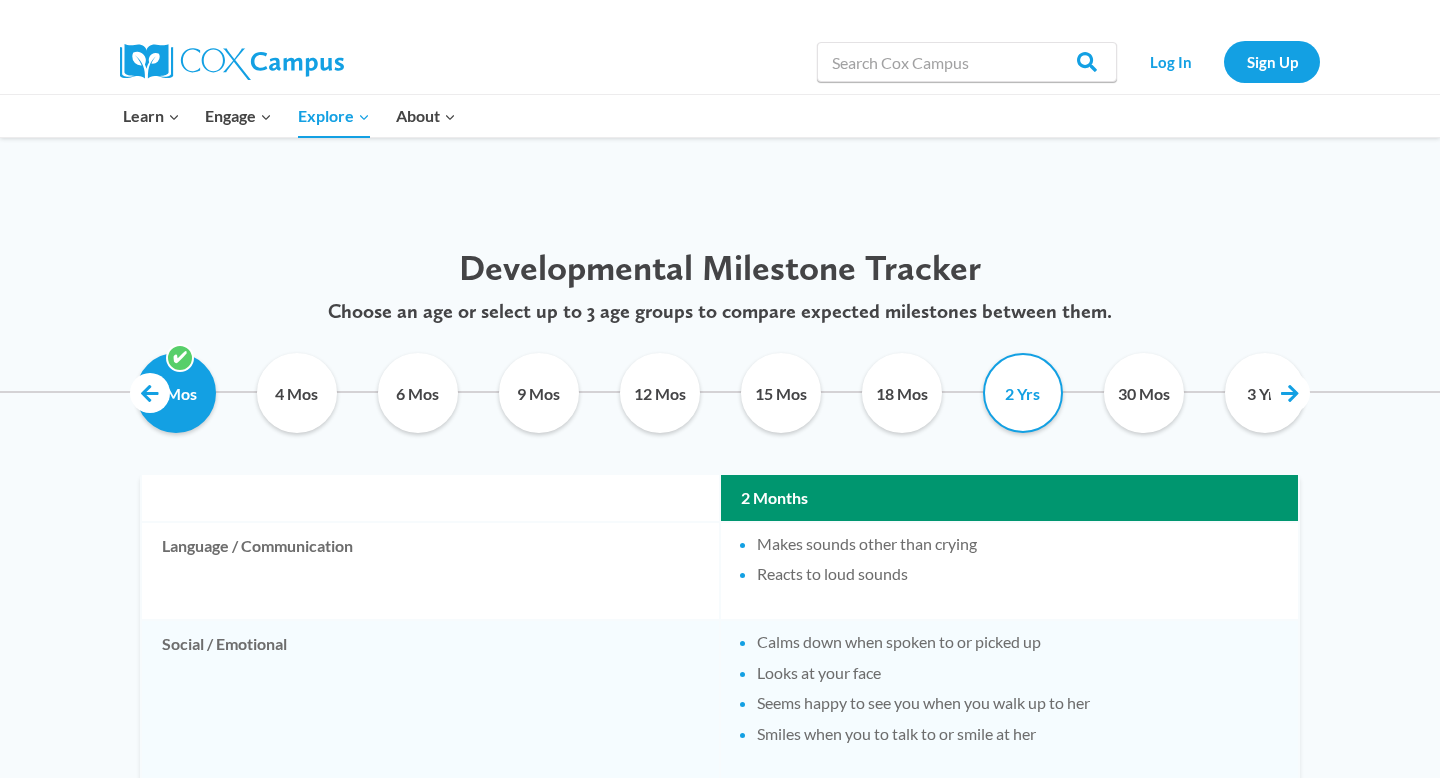 click on "2 Yrs" at bounding box center [1022, 393] 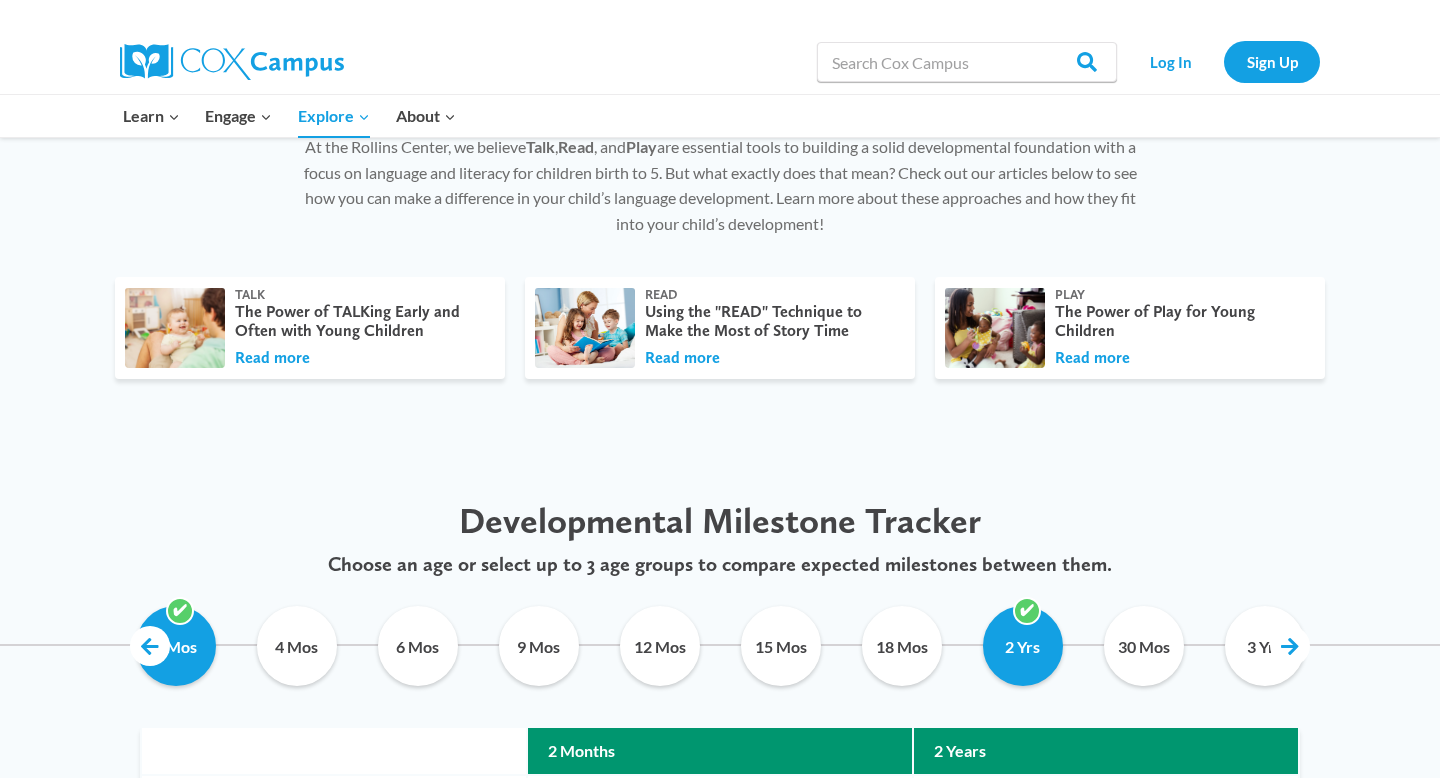 scroll, scrollTop: 698, scrollLeft: 0, axis: vertical 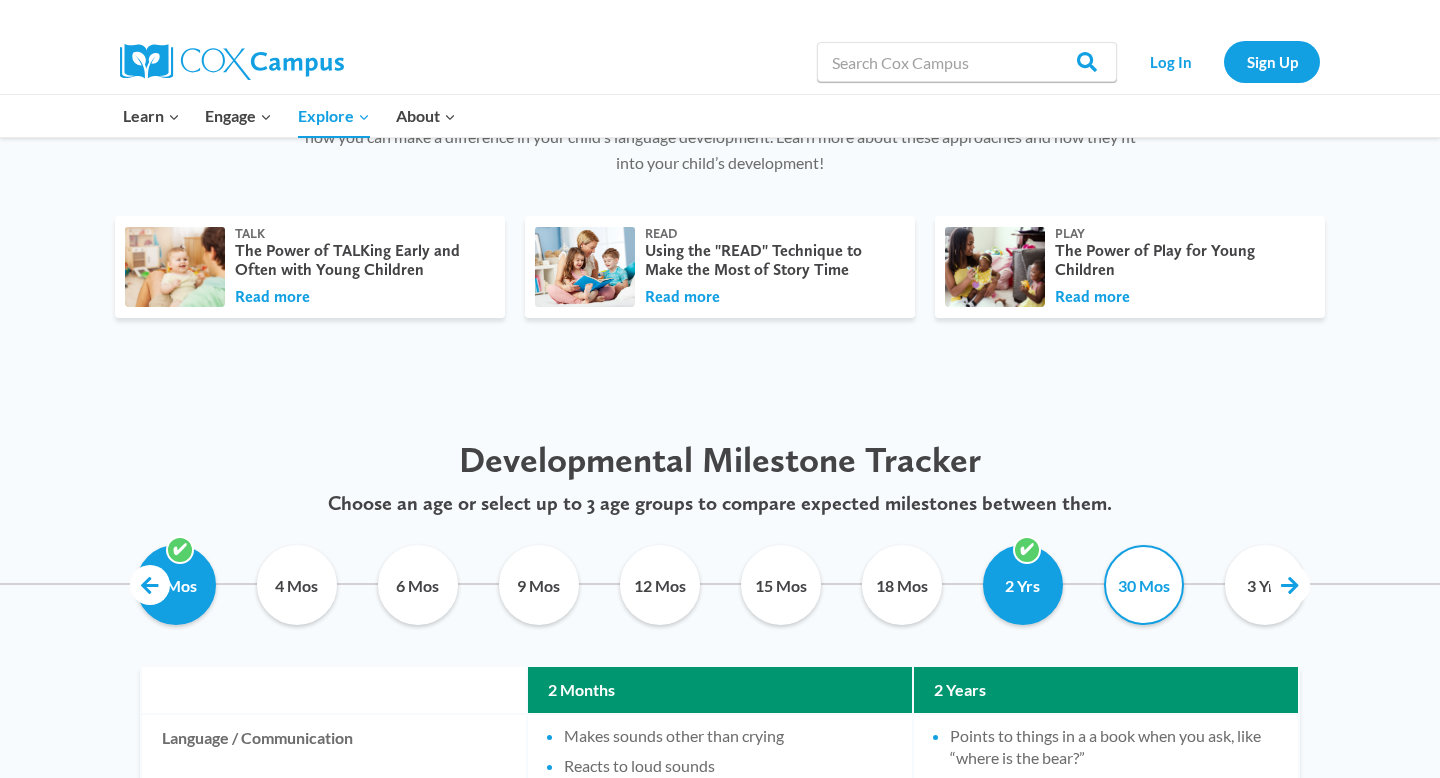 click on "30 Mos" at bounding box center (1143, 585) 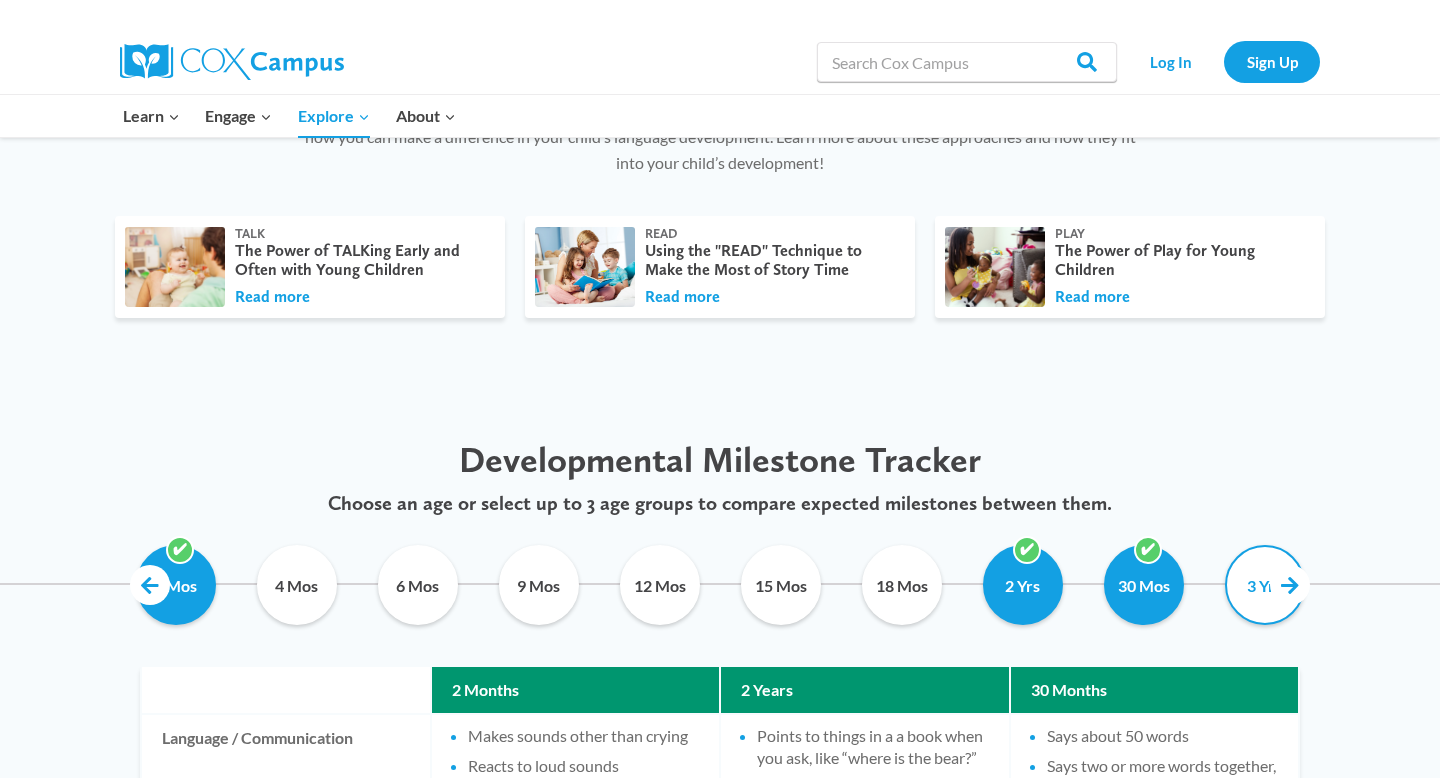 click on "3 Yrs" at bounding box center (1264, 585) 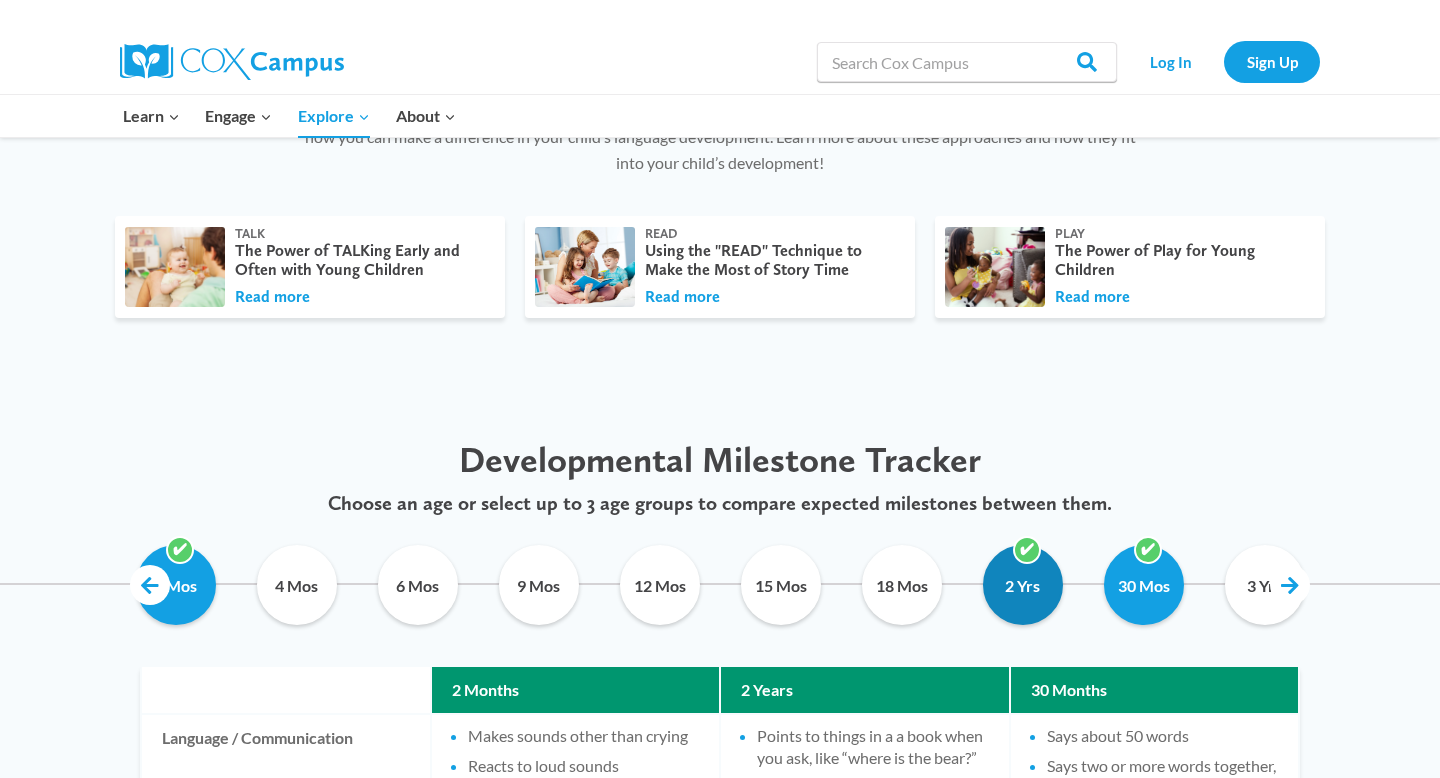 click on "2 Yrs" at bounding box center (1022, 585) 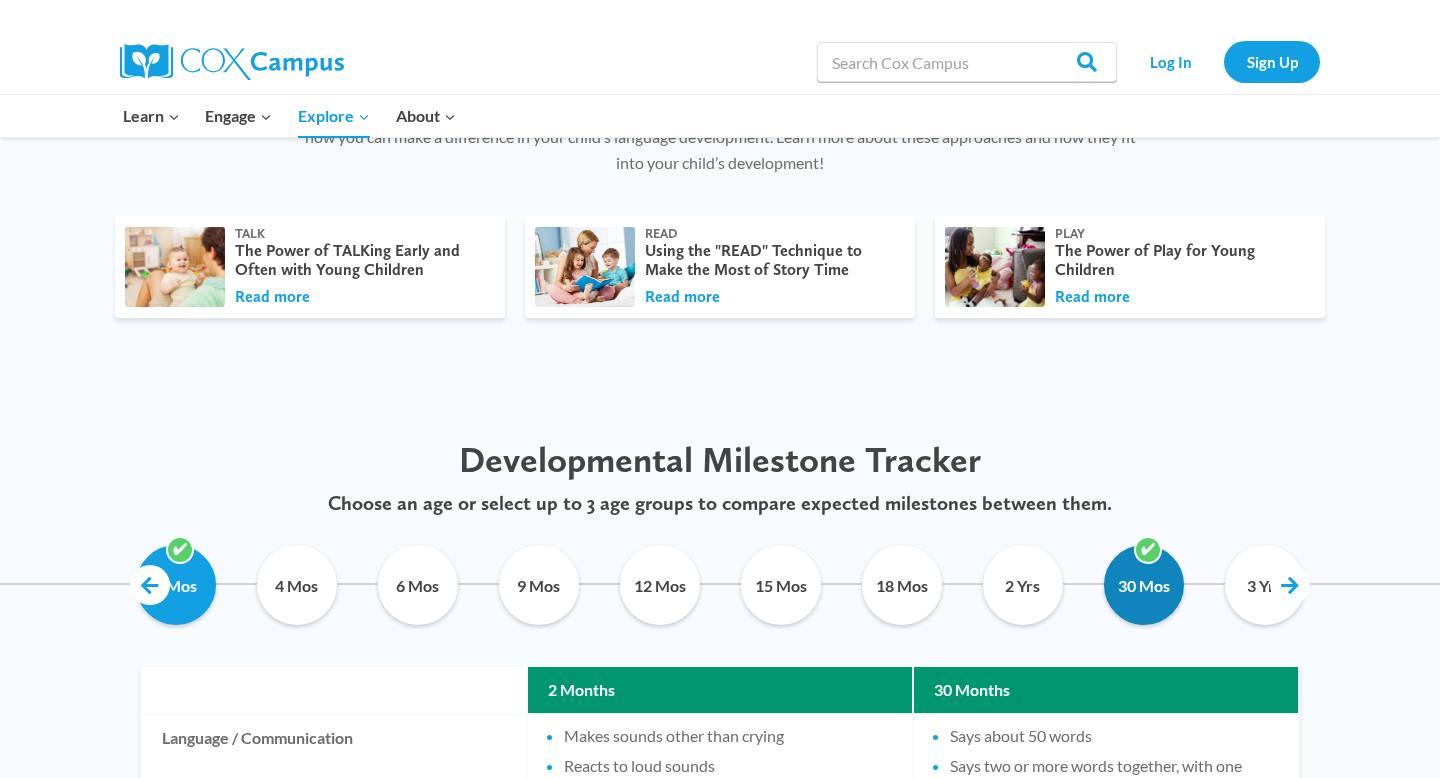 click on "30 Mos" at bounding box center (1143, 585) 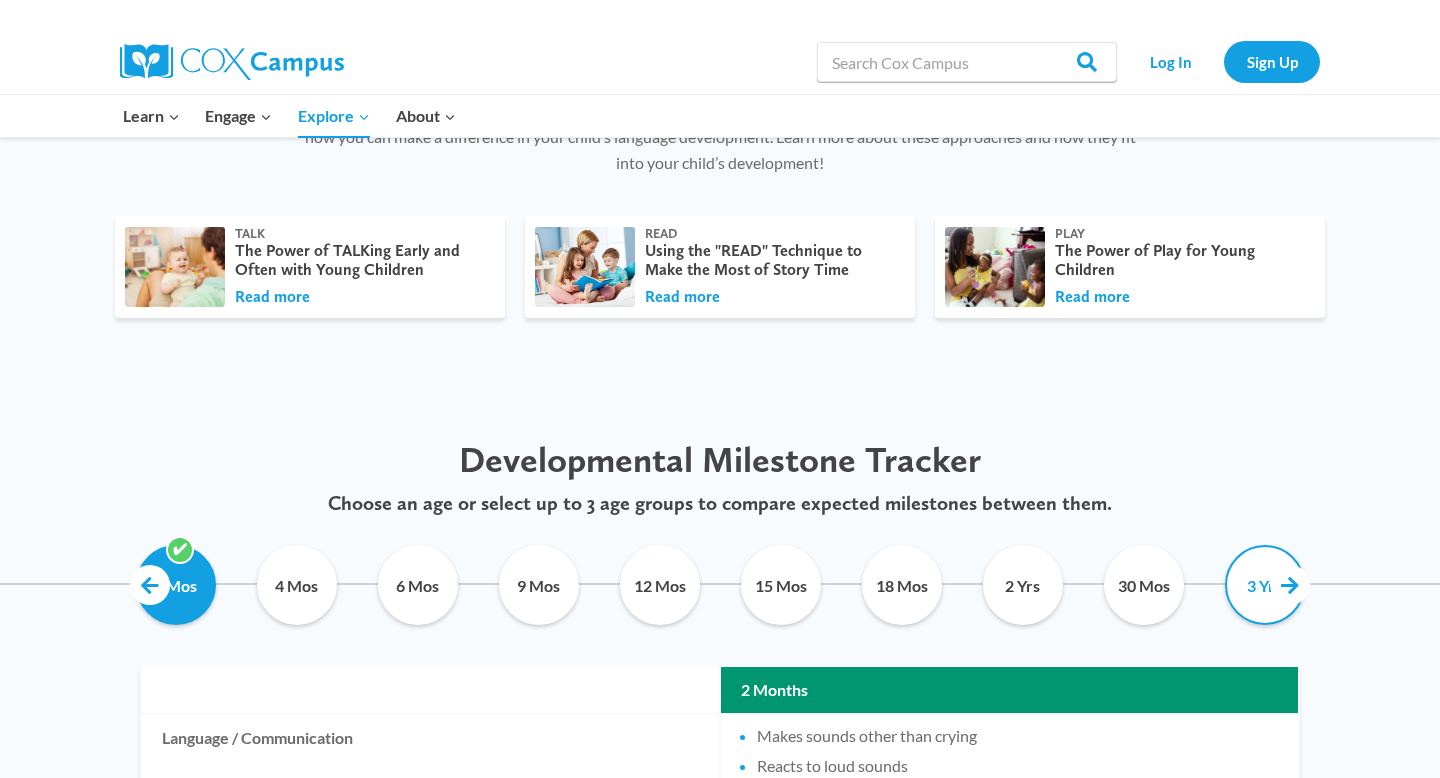 click on "3 Yrs" at bounding box center (1264, 585) 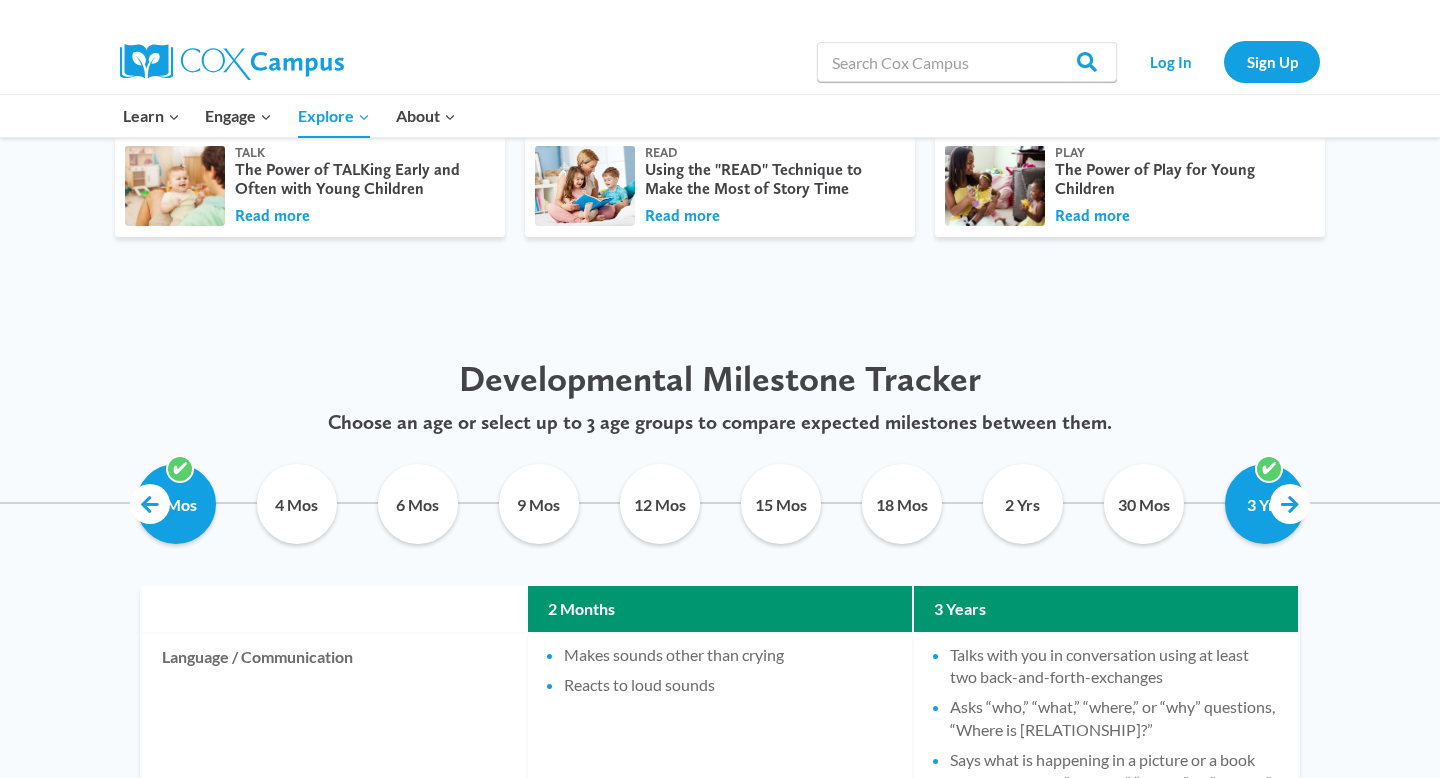 scroll, scrollTop: 0, scrollLeft: 0, axis: both 